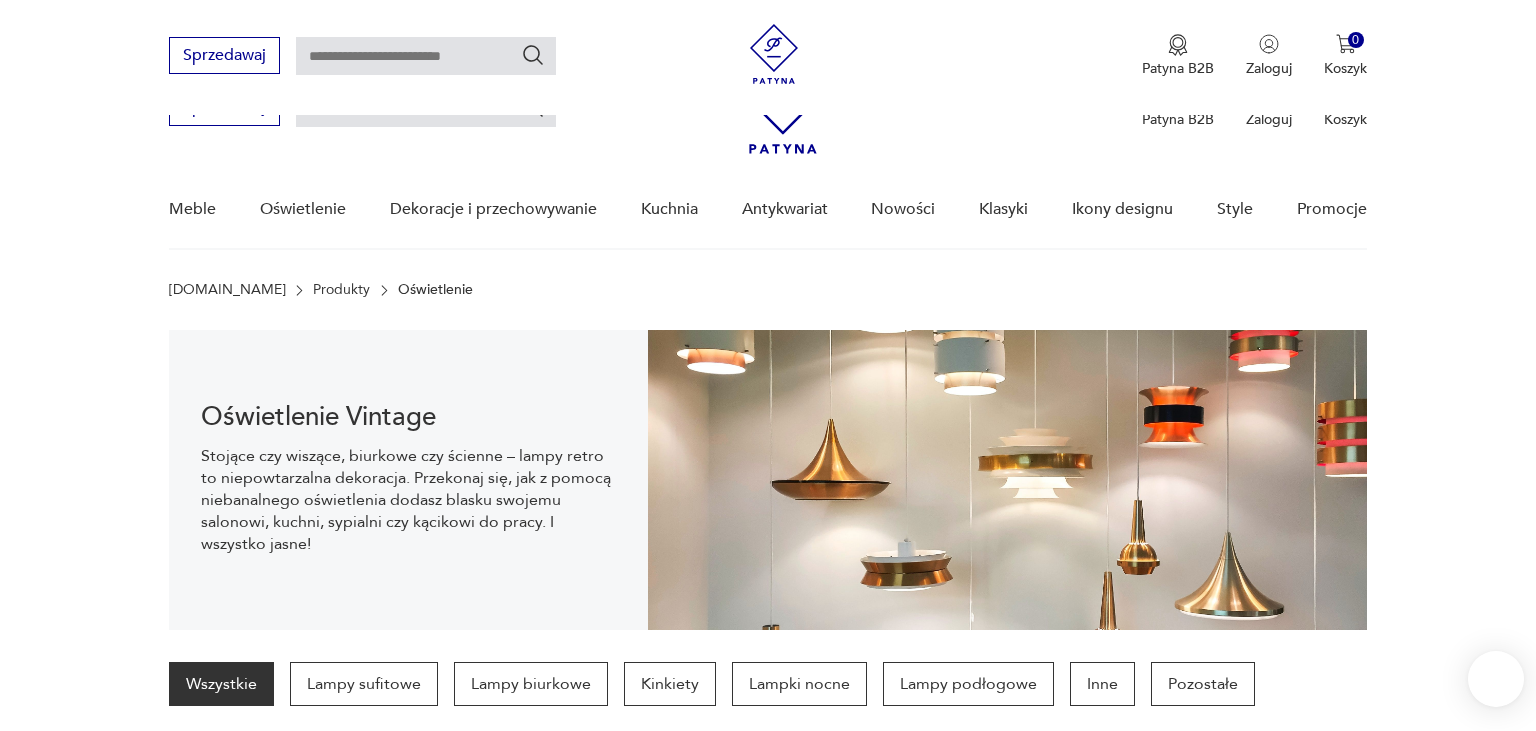 scroll, scrollTop: 1316, scrollLeft: 0, axis: vertical 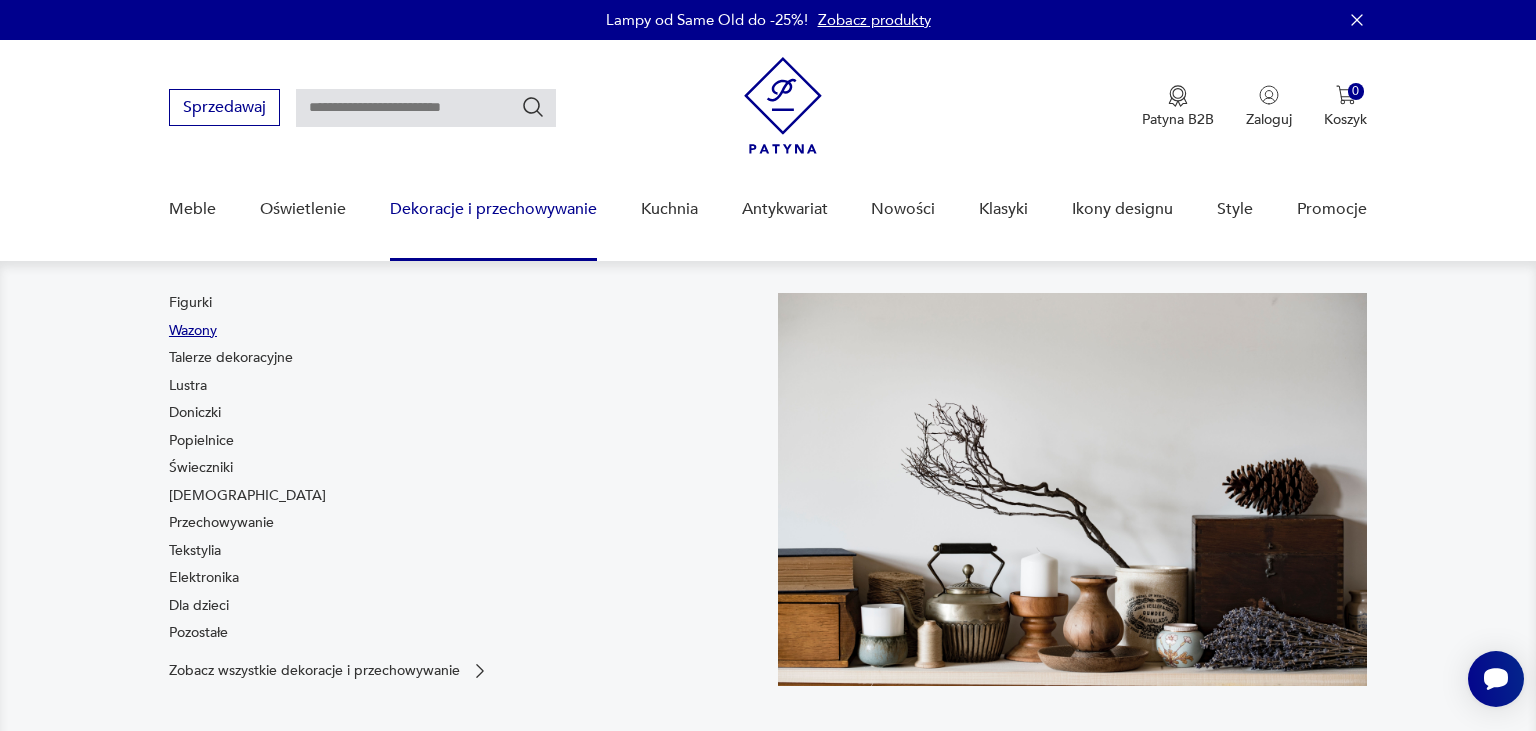 click on "Wazony" at bounding box center (193, 331) 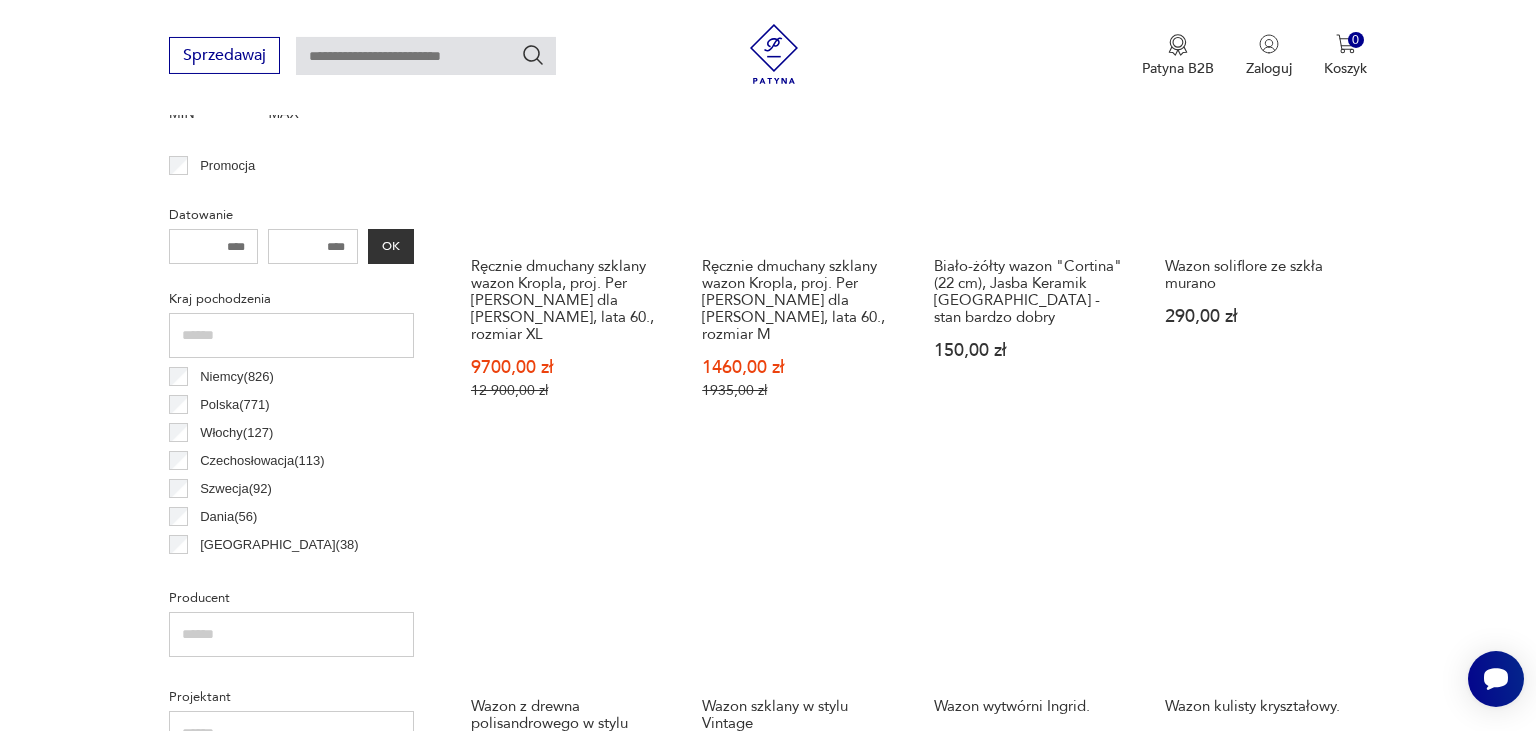scroll, scrollTop: 892, scrollLeft: 0, axis: vertical 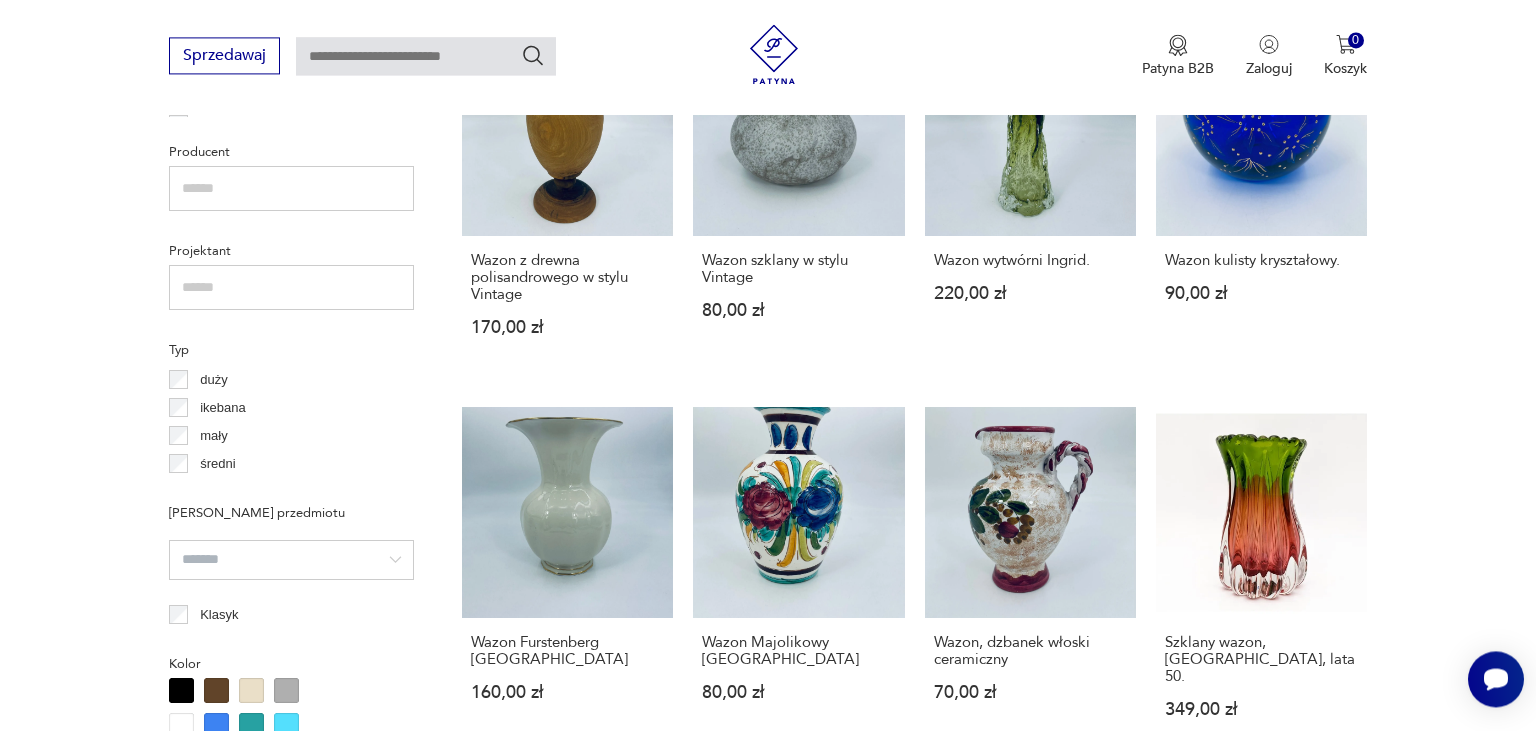 click at bounding box center (291, 287) 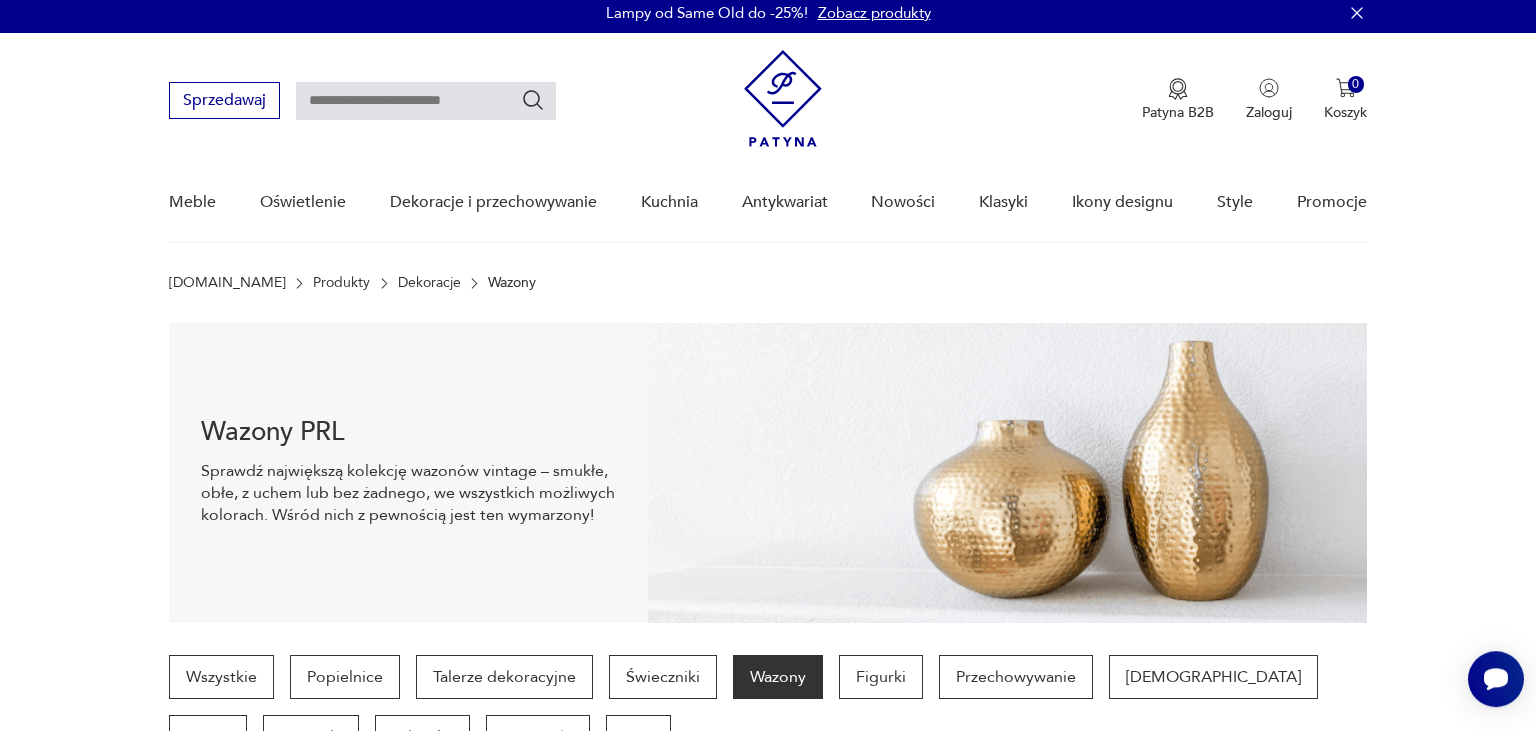 scroll, scrollTop: 0, scrollLeft: 0, axis: both 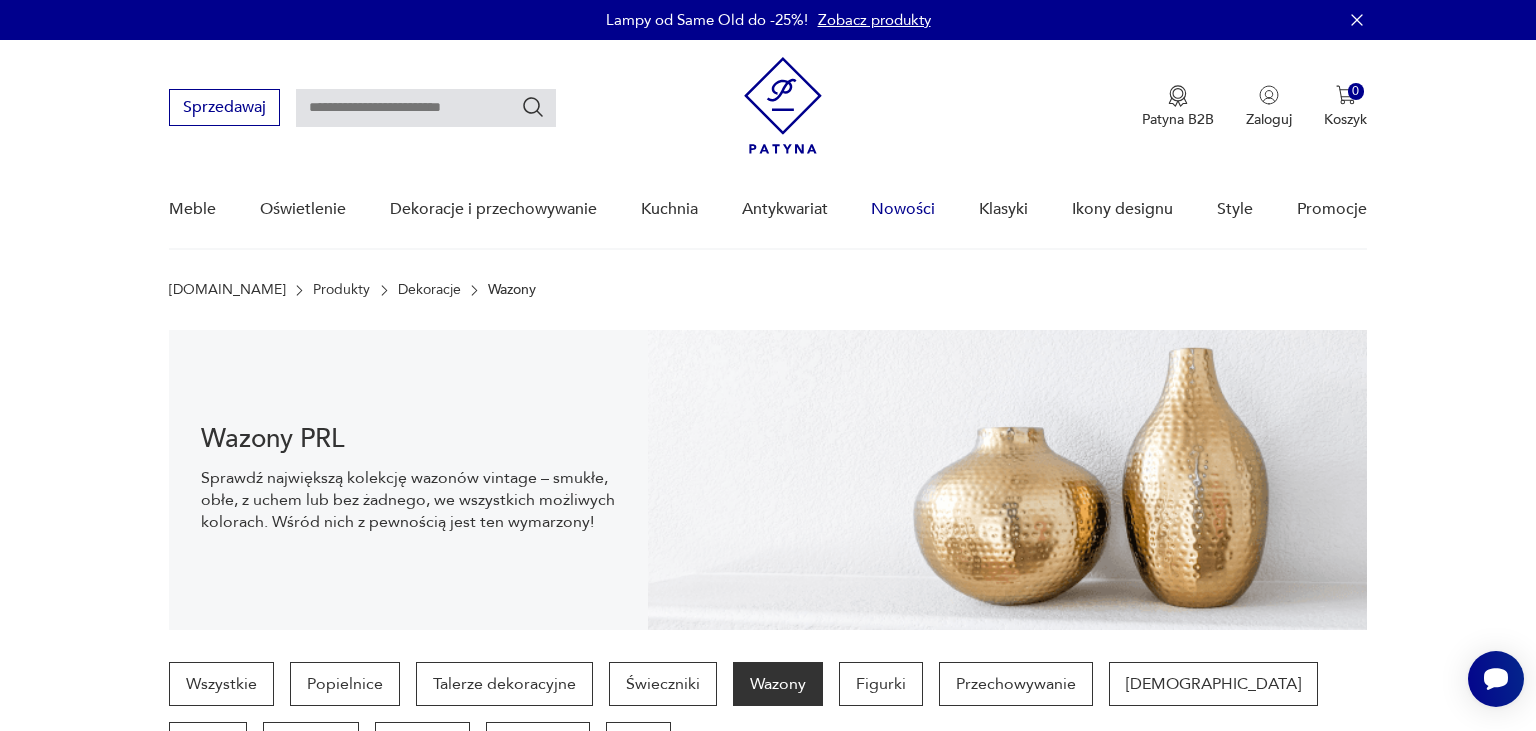 click on "Nowości" at bounding box center (903, 209) 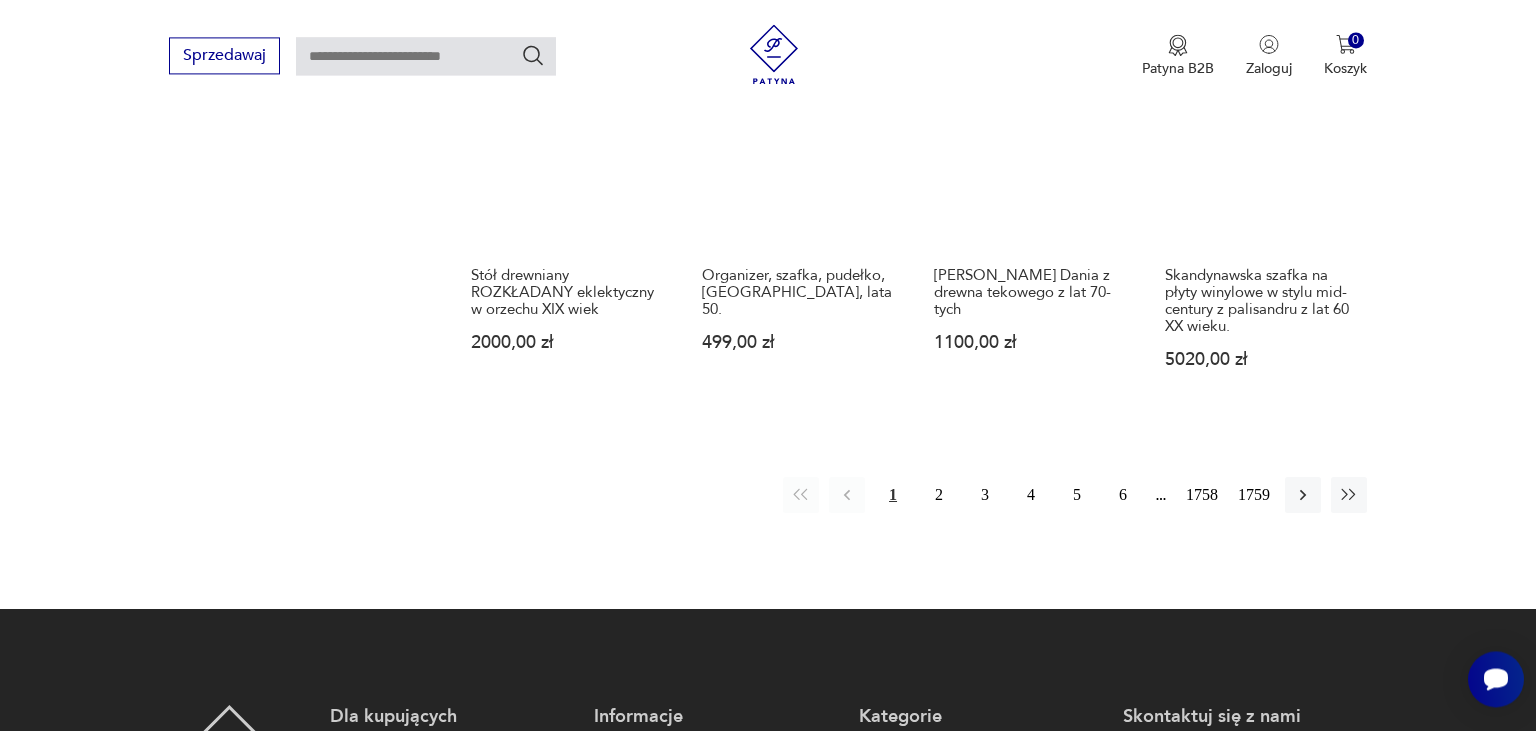 scroll, scrollTop: 1842, scrollLeft: 0, axis: vertical 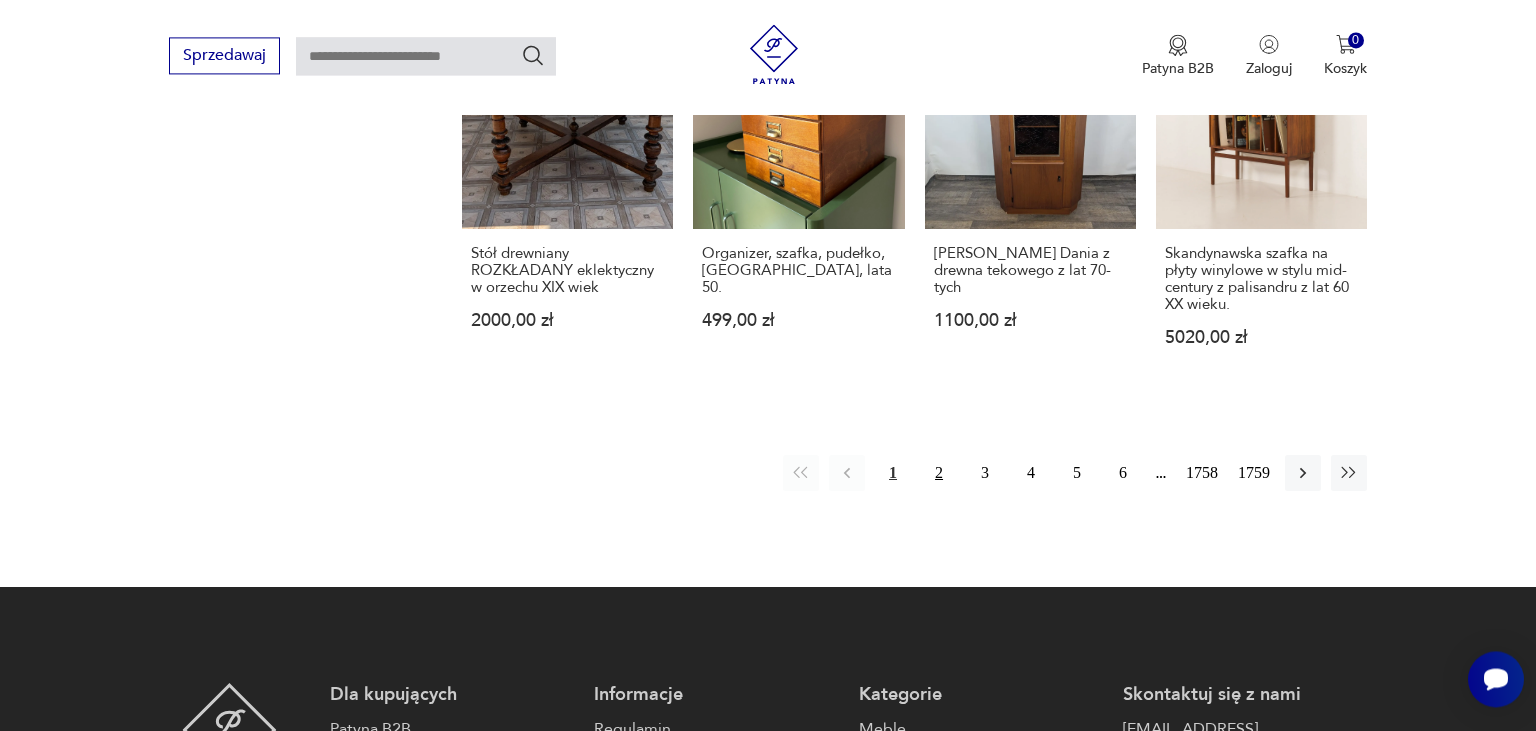 click on "2" at bounding box center (939, 473) 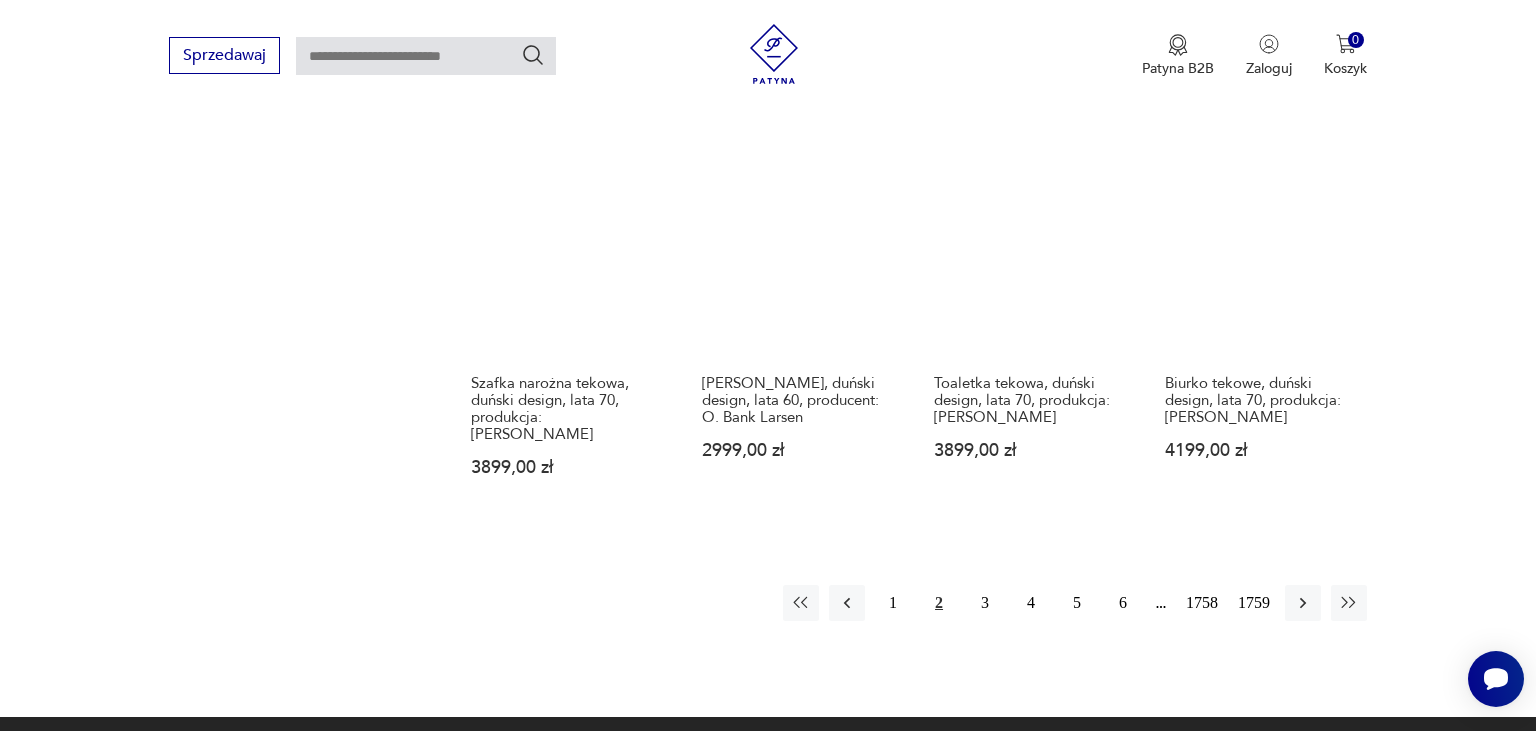 scroll, scrollTop: 1842, scrollLeft: 0, axis: vertical 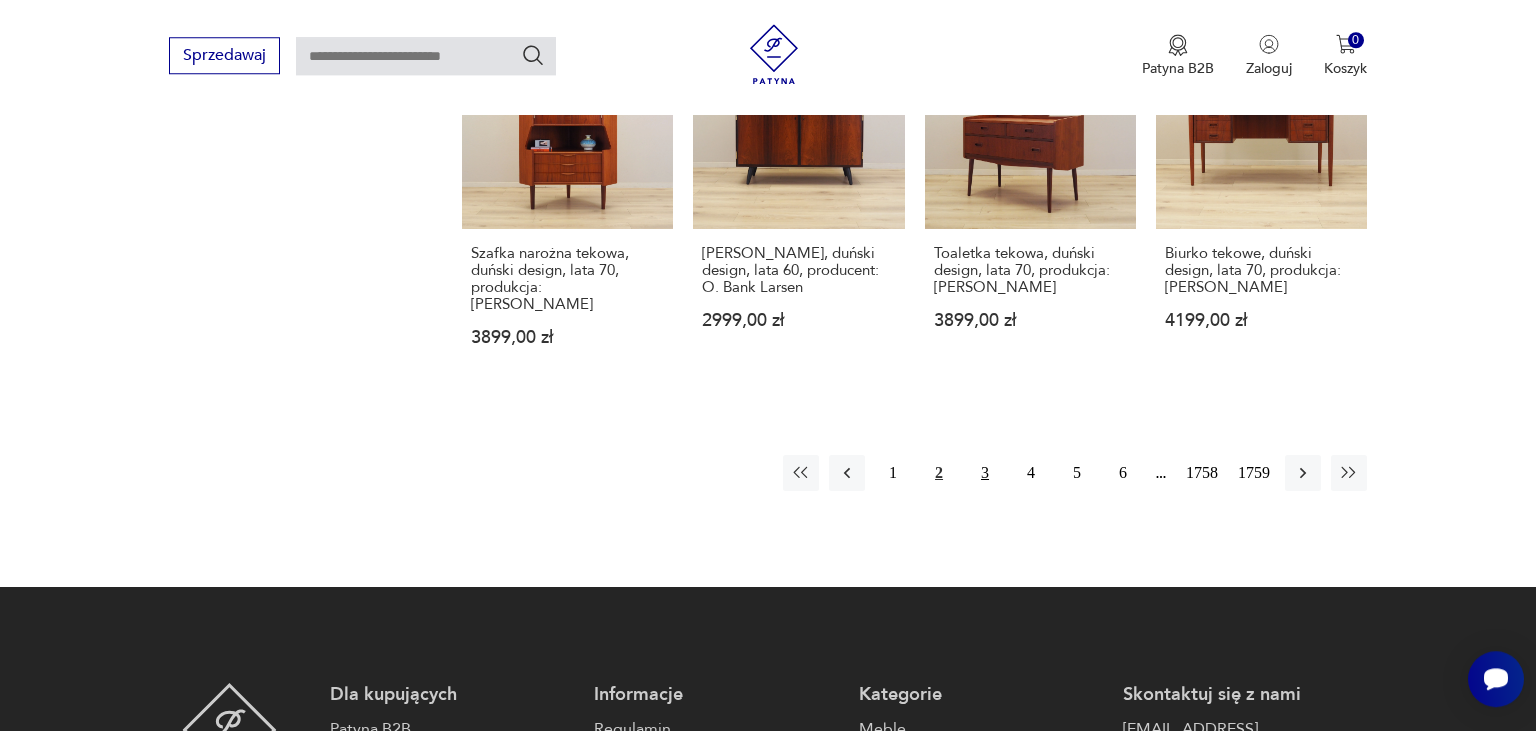 click on "3" at bounding box center [985, 473] 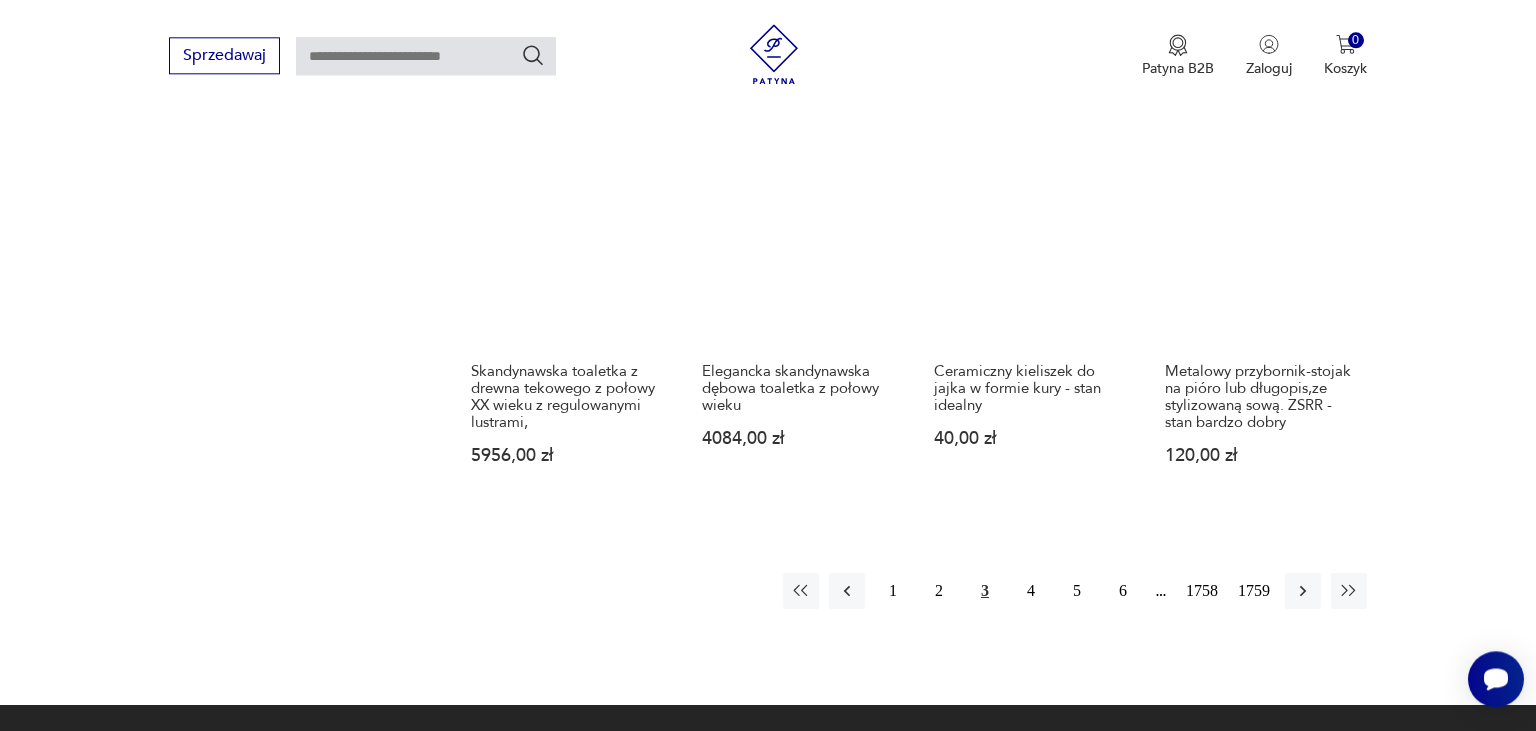 scroll, scrollTop: 1736, scrollLeft: 0, axis: vertical 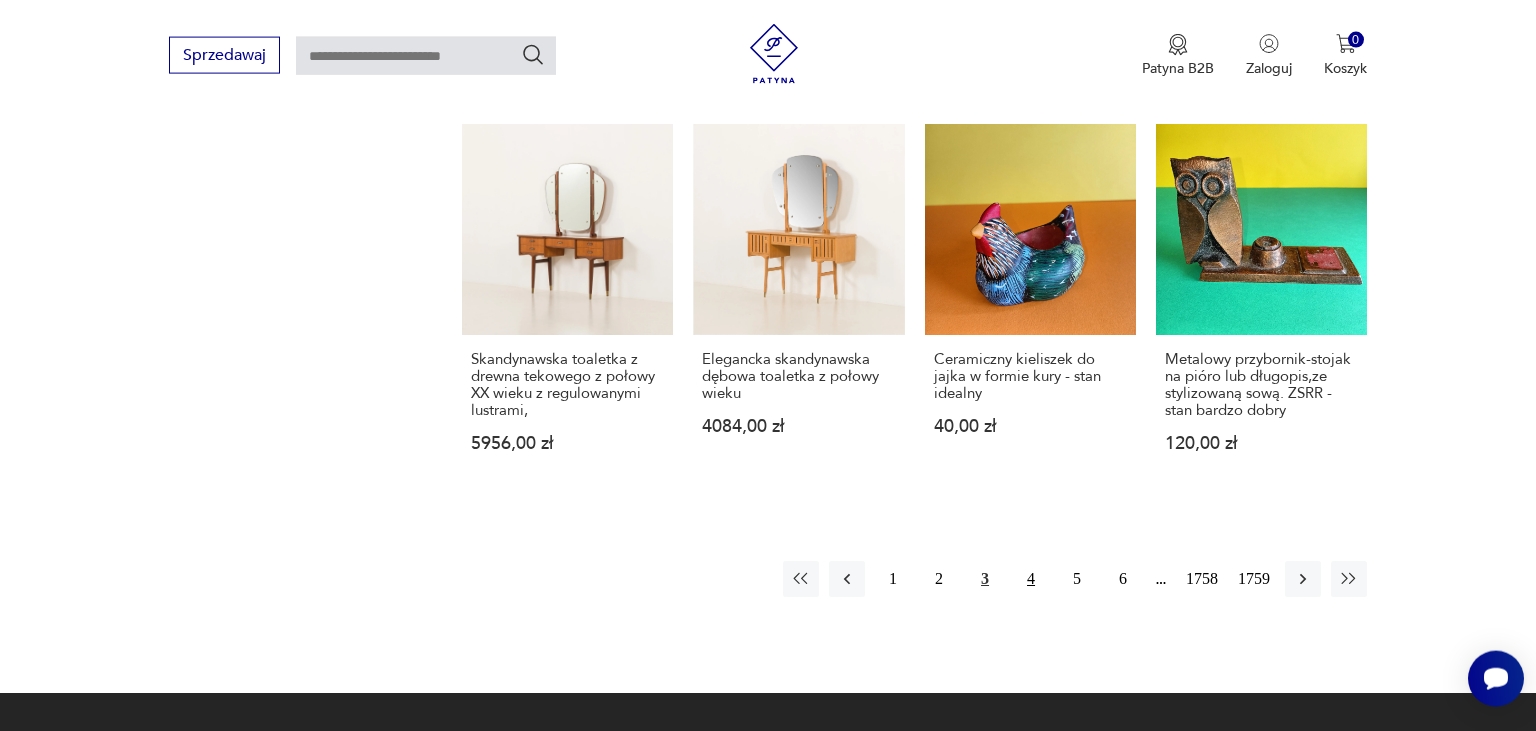 click on "4" at bounding box center [1031, 579] 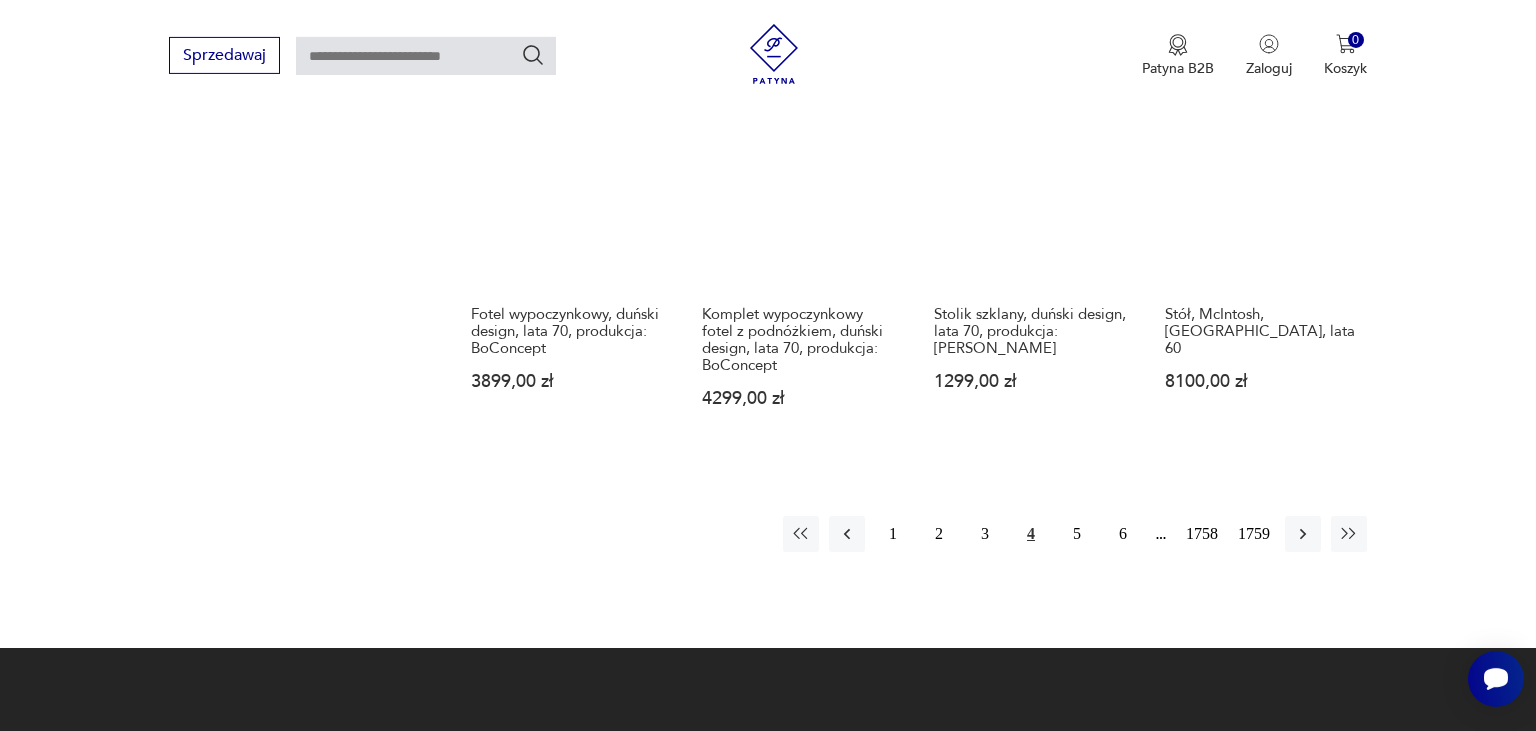 scroll, scrollTop: 1736, scrollLeft: 0, axis: vertical 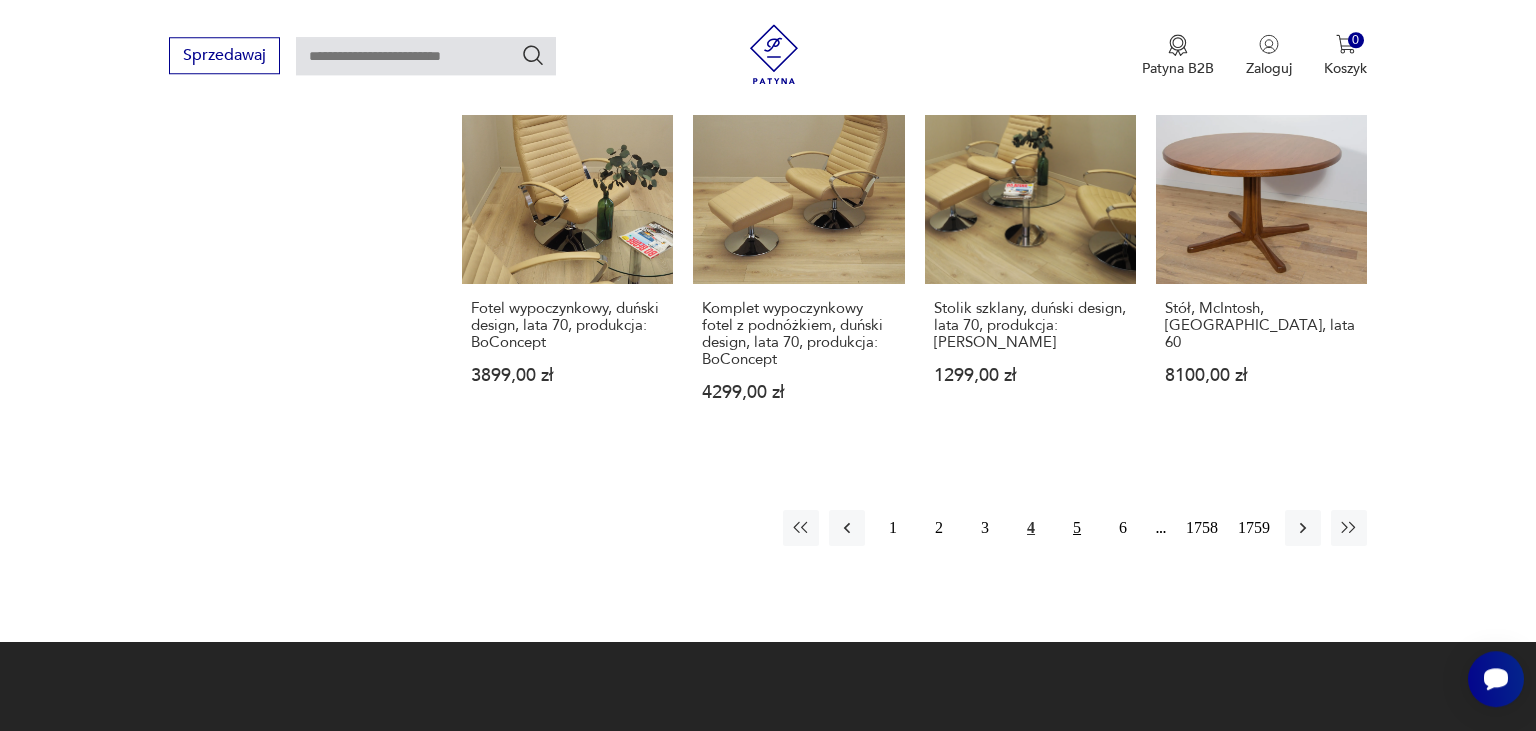 click on "5" at bounding box center [1077, 528] 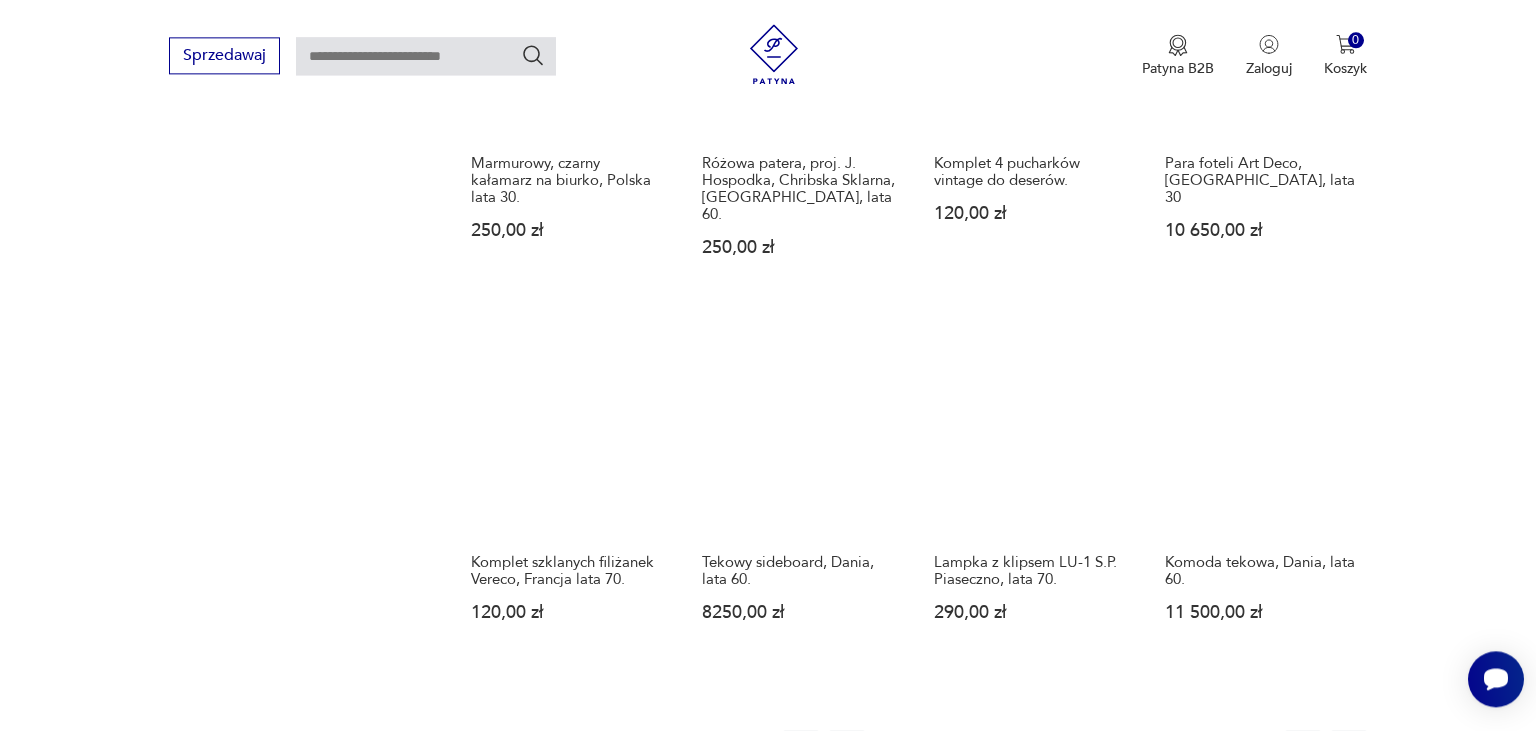 scroll, scrollTop: 1631, scrollLeft: 0, axis: vertical 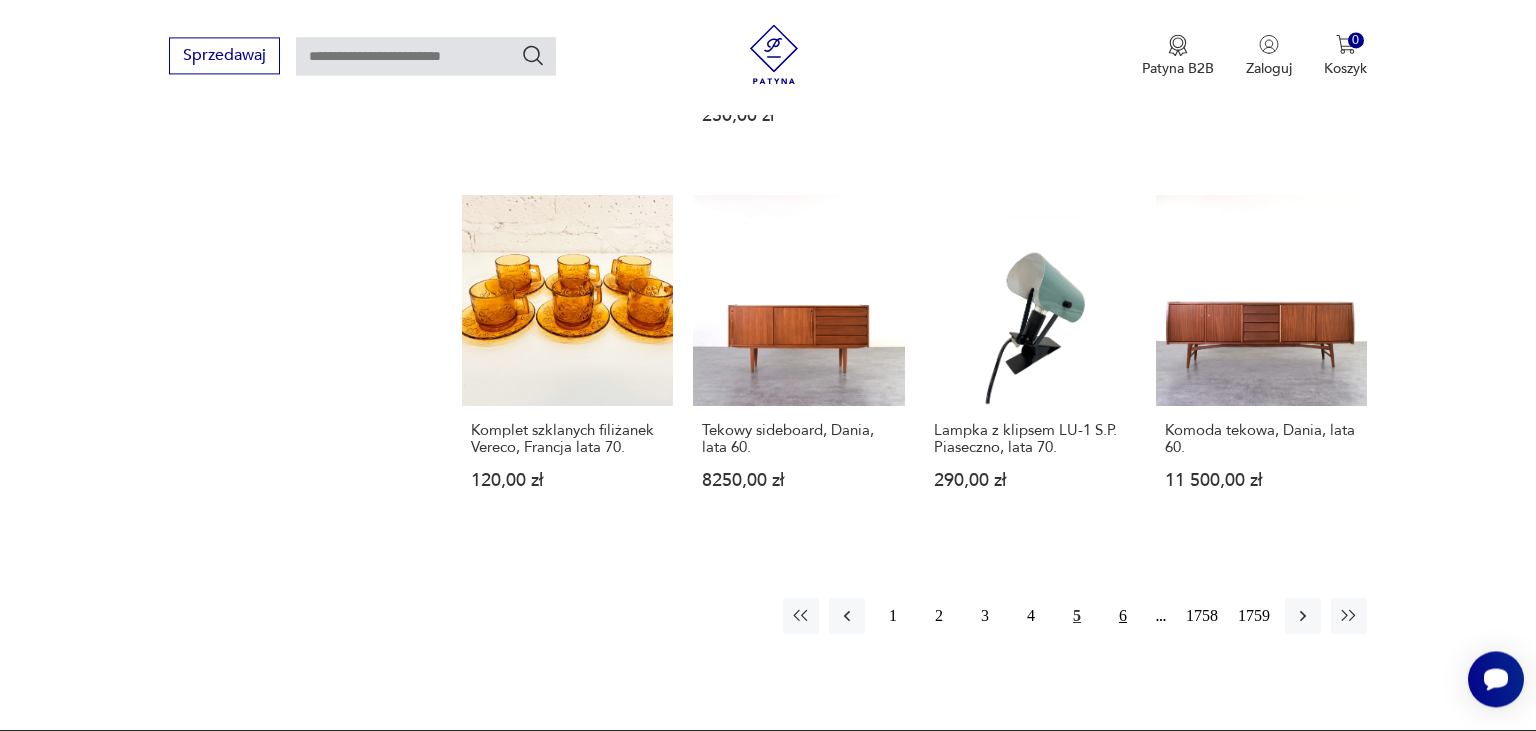 click on "6" at bounding box center (1123, 616) 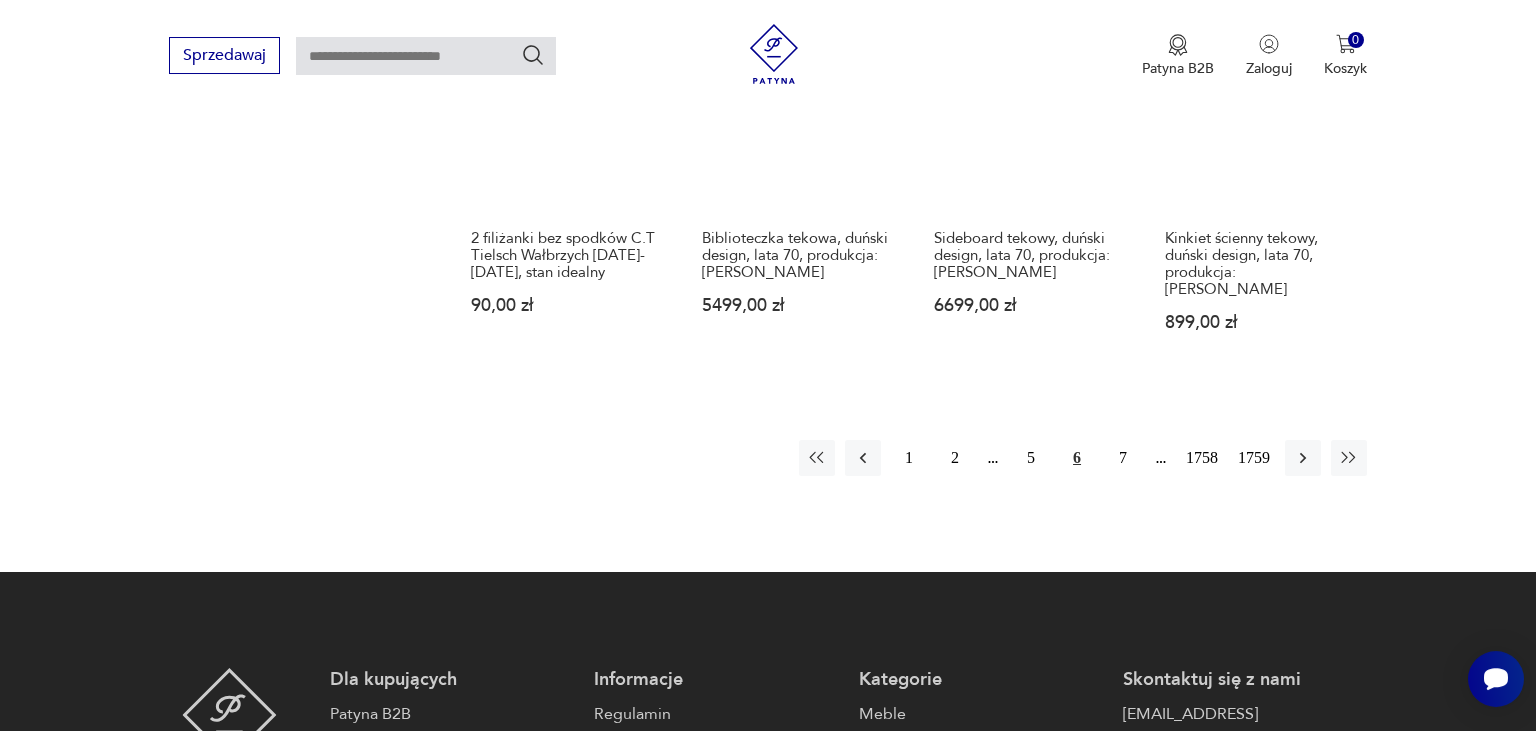 scroll, scrollTop: 1948, scrollLeft: 0, axis: vertical 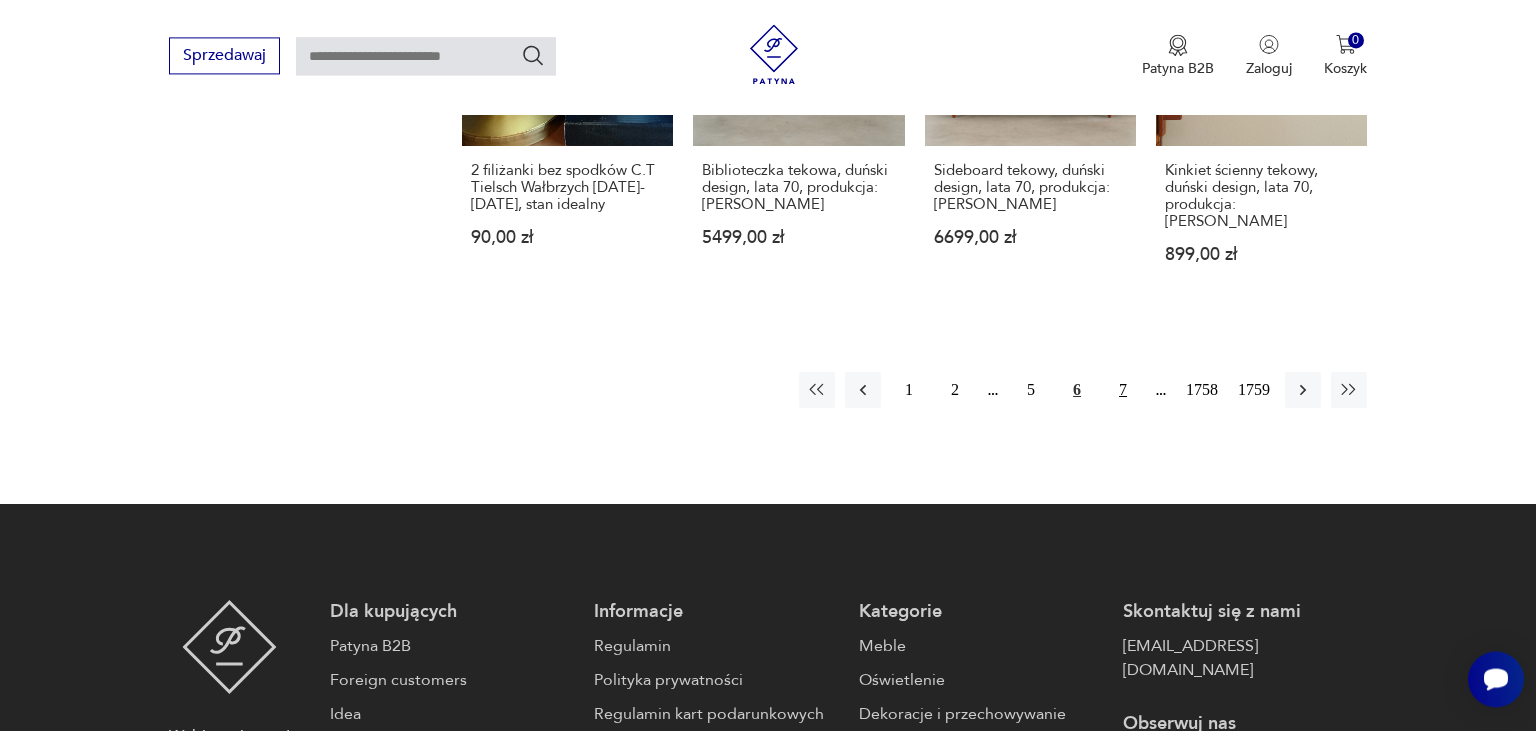 click on "7" at bounding box center (1123, 390) 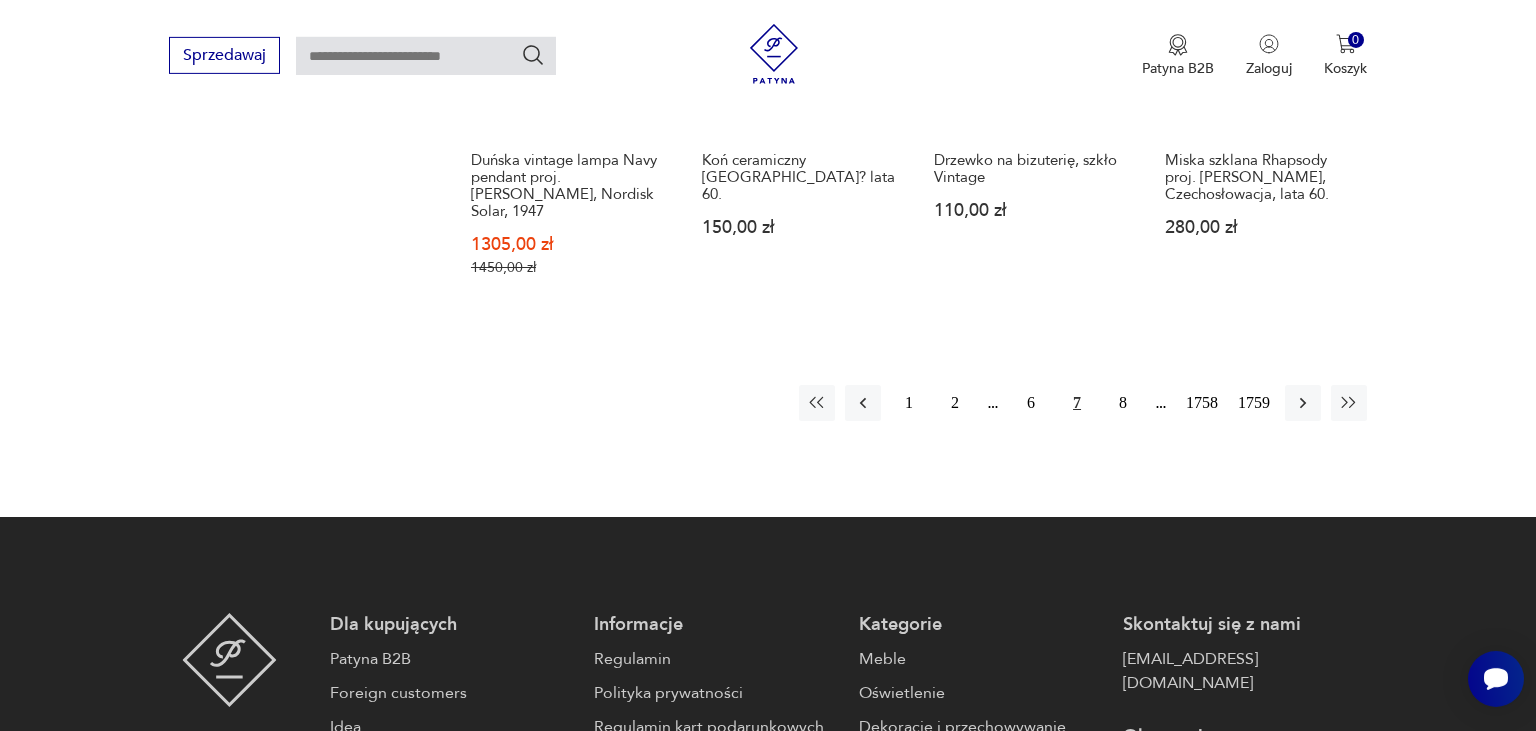 scroll, scrollTop: 1948, scrollLeft: 0, axis: vertical 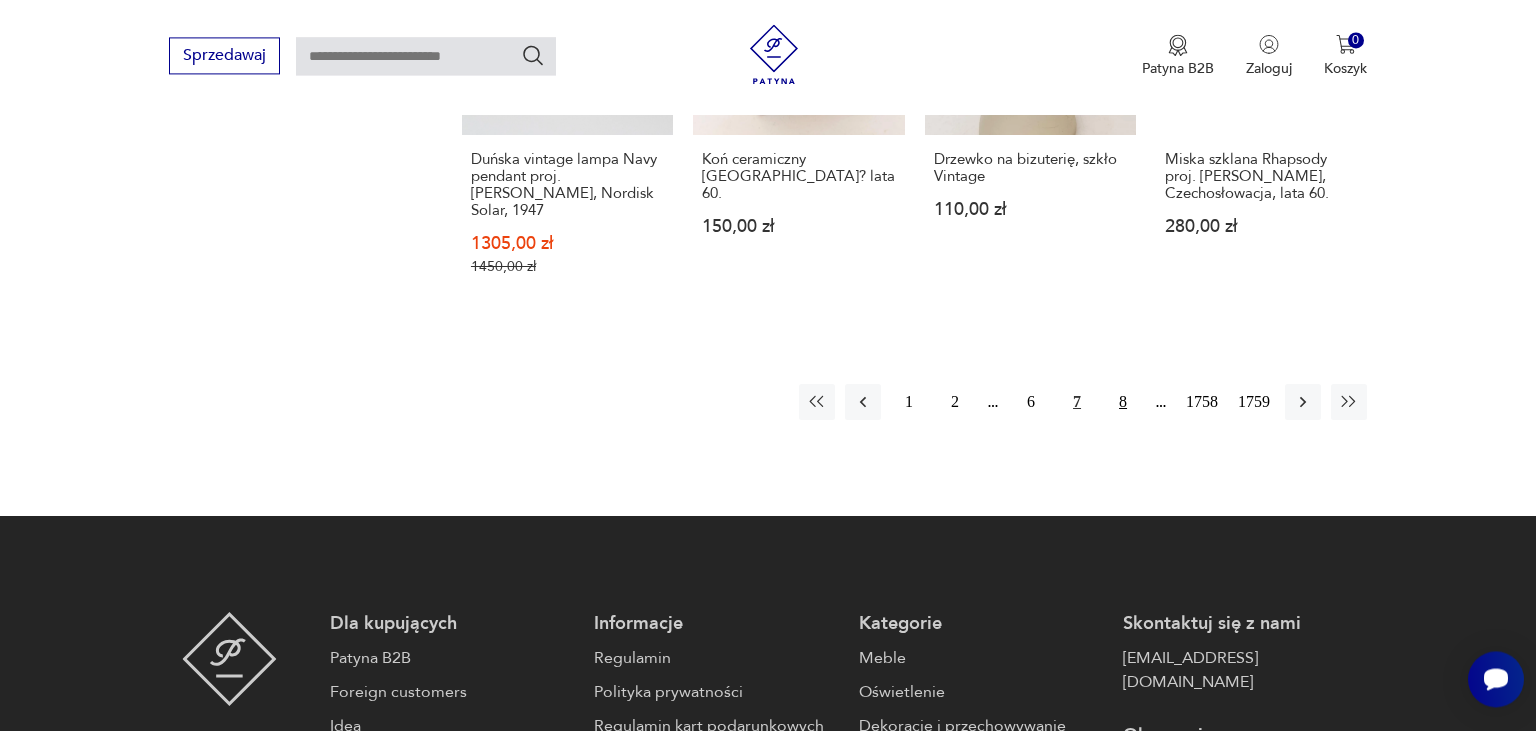click on "8" at bounding box center (1123, 402) 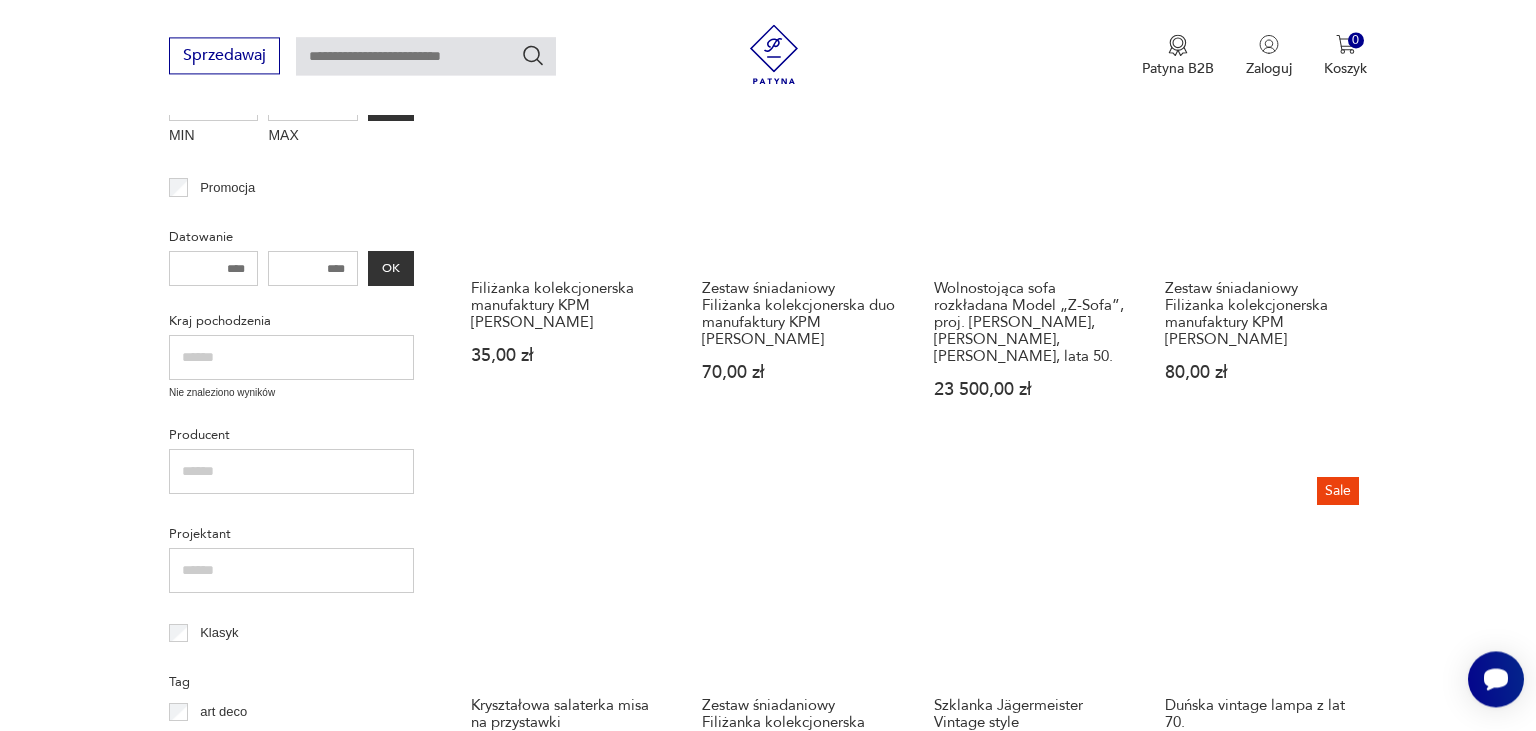 scroll, scrollTop: 574, scrollLeft: 0, axis: vertical 